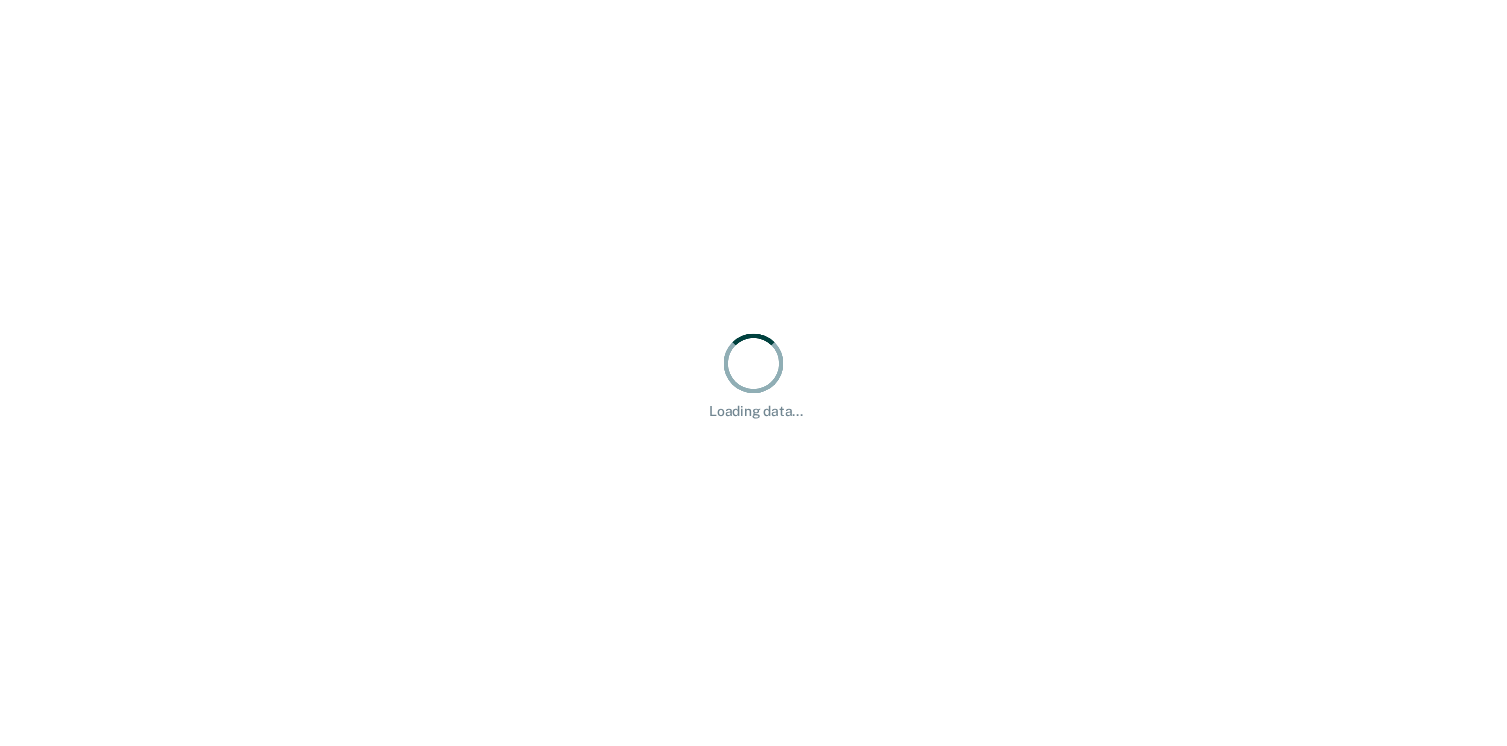 scroll, scrollTop: 0, scrollLeft: 0, axis: both 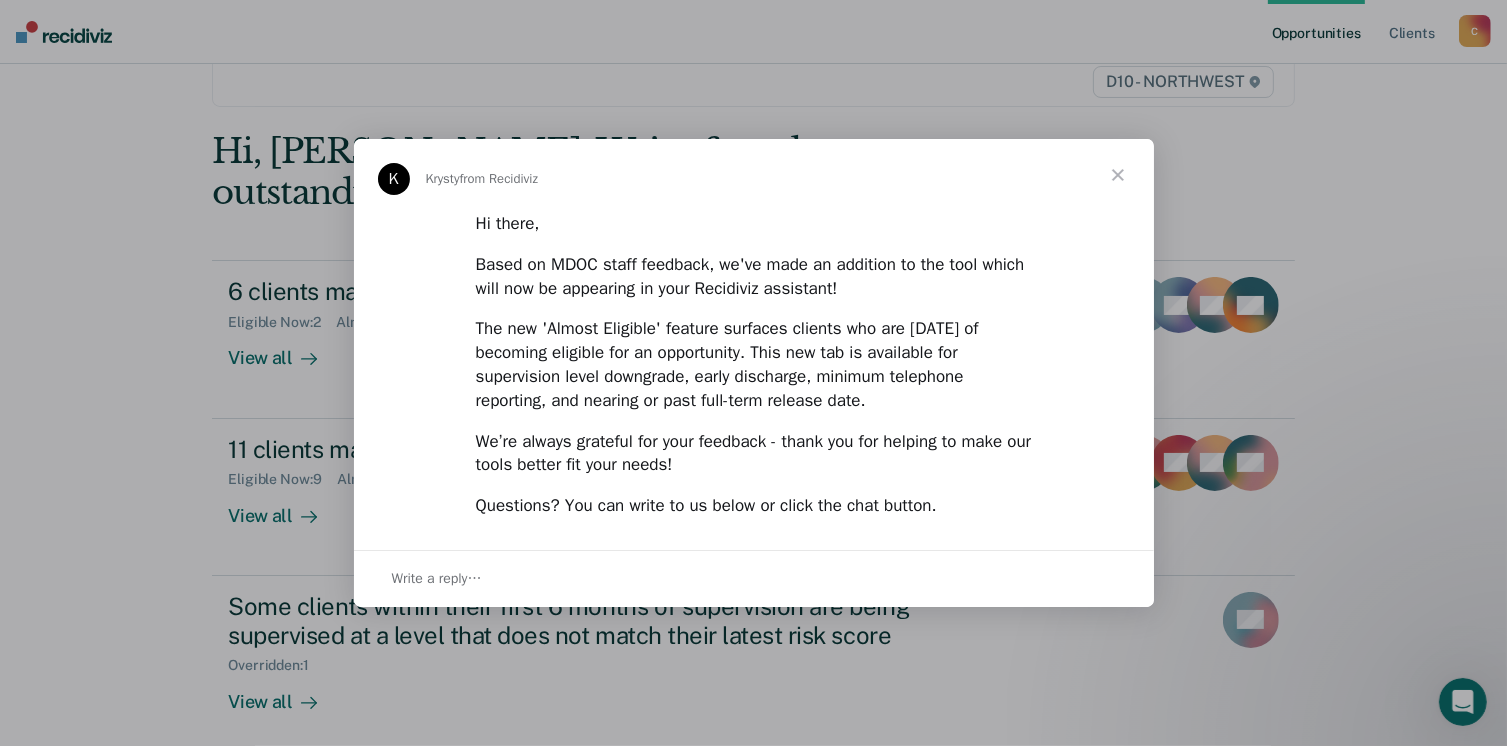 click at bounding box center [1118, 175] 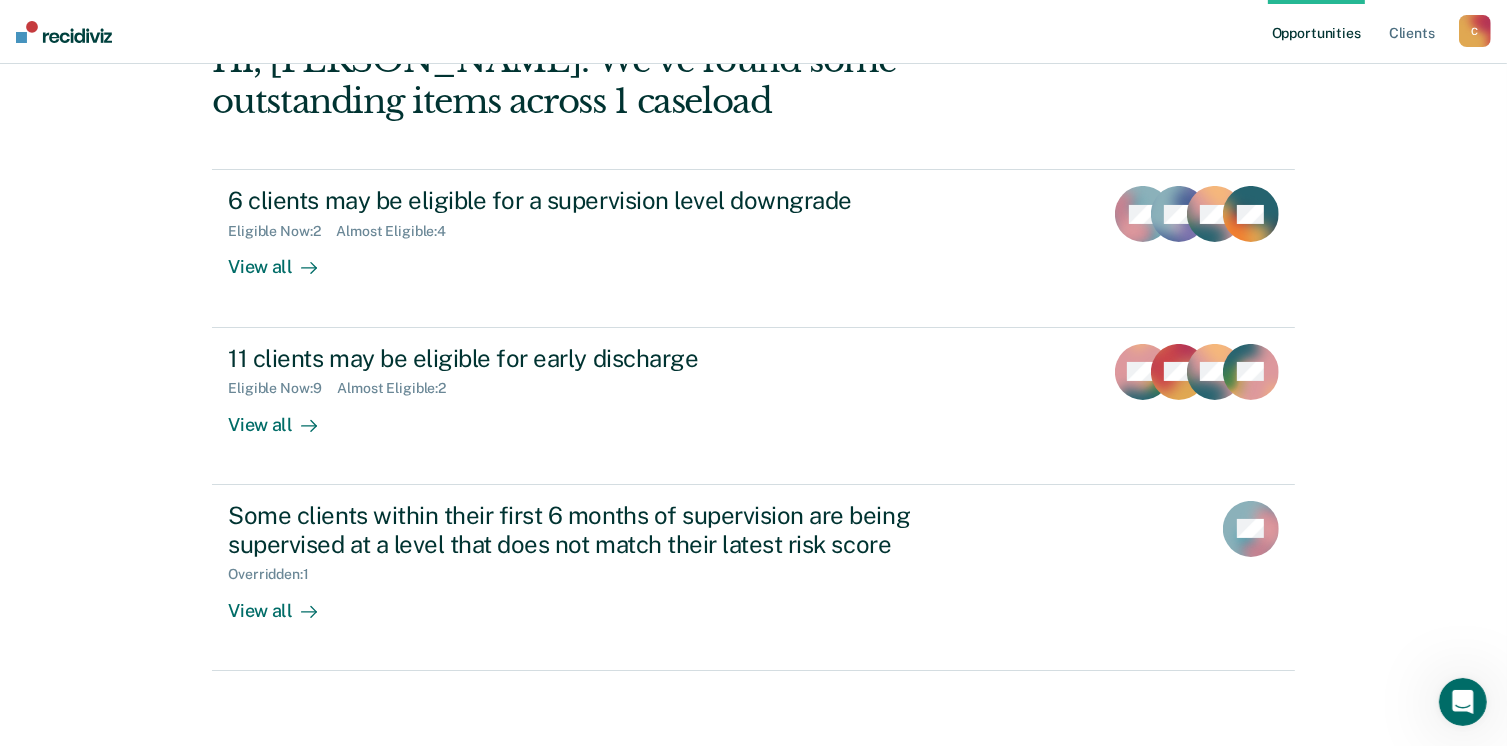 scroll, scrollTop: 226, scrollLeft: 0, axis: vertical 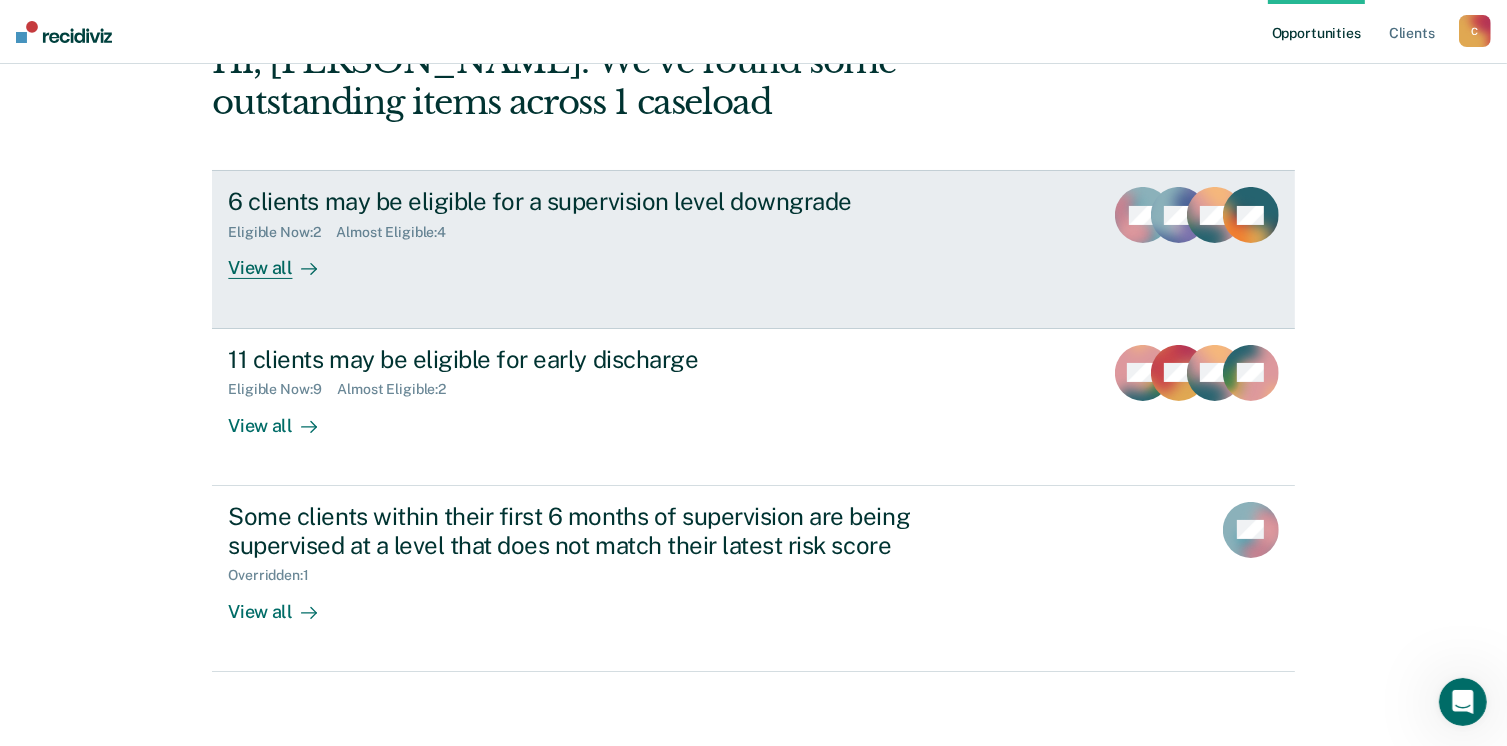 click on "View all" at bounding box center [284, 260] 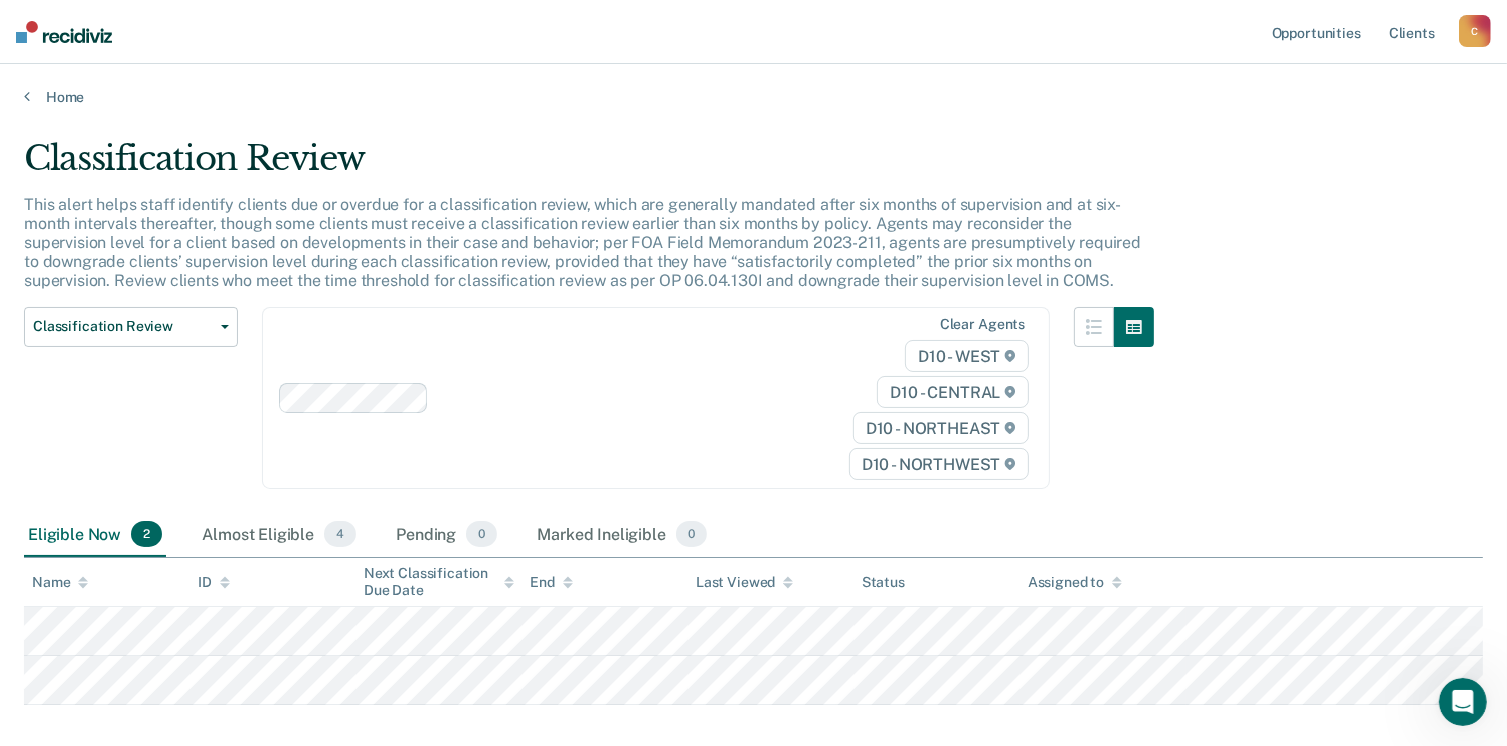 scroll, scrollTop: 100, scrollLeft: 0, axis: vertical 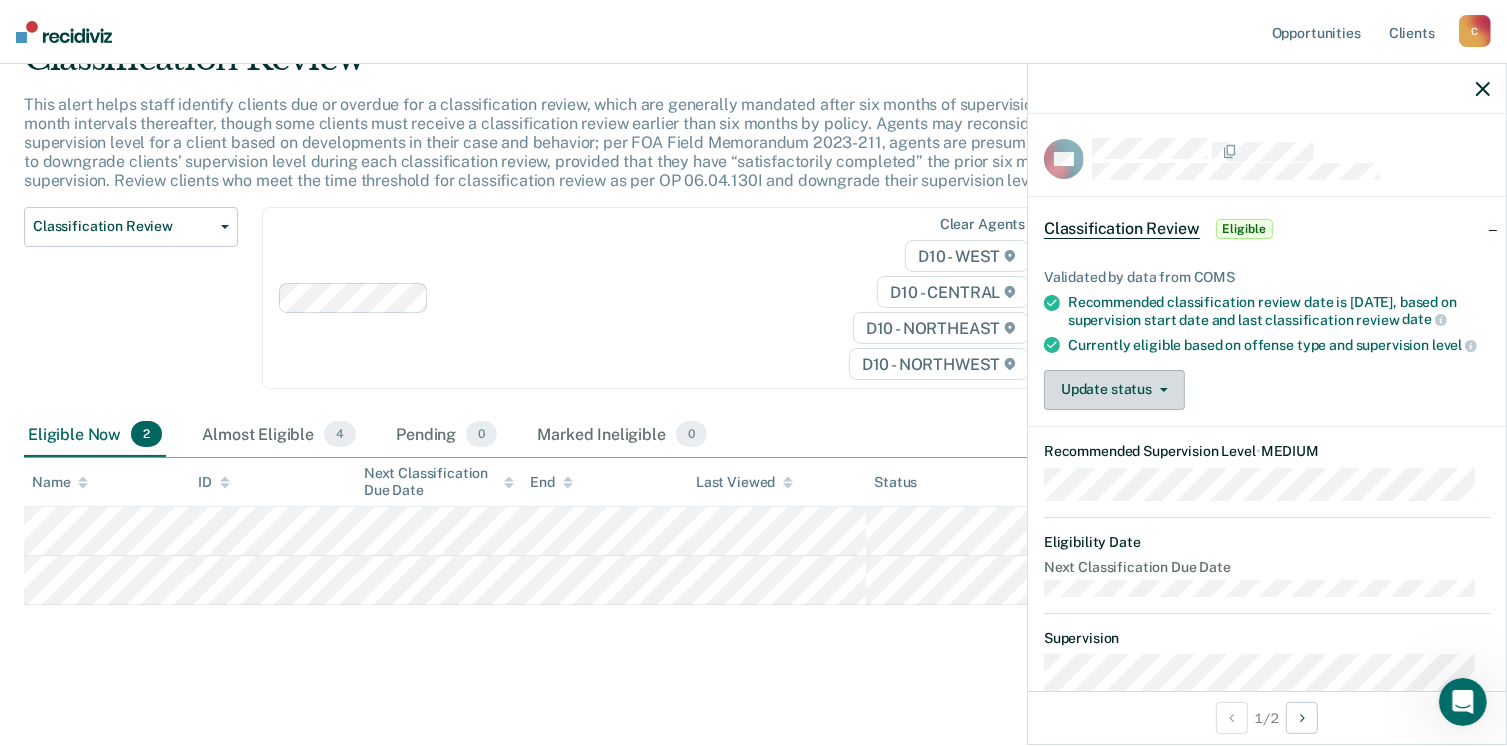 click on "Update status" at bounding box center [1114, 390] 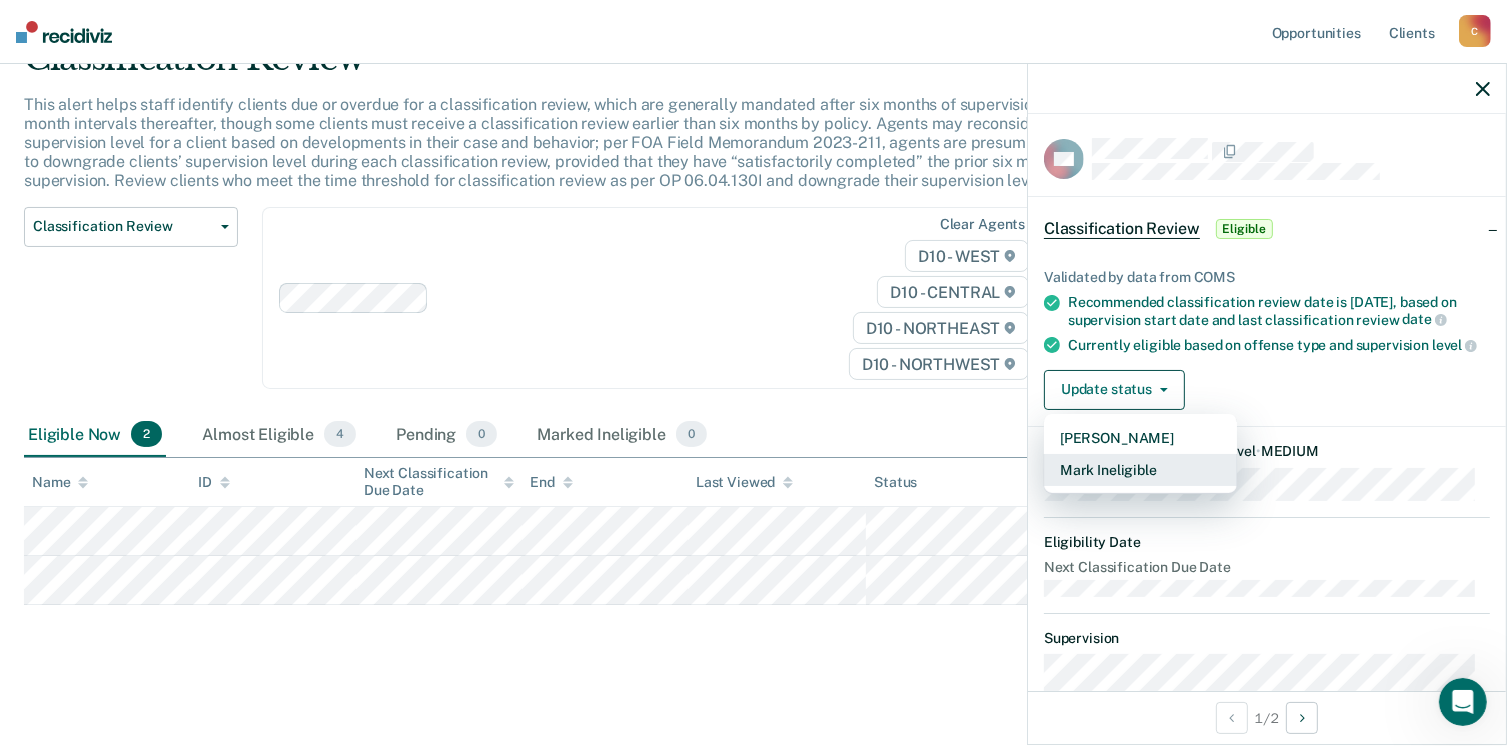 click on "Mark Ineligible" at bounding box center (1140, 470) 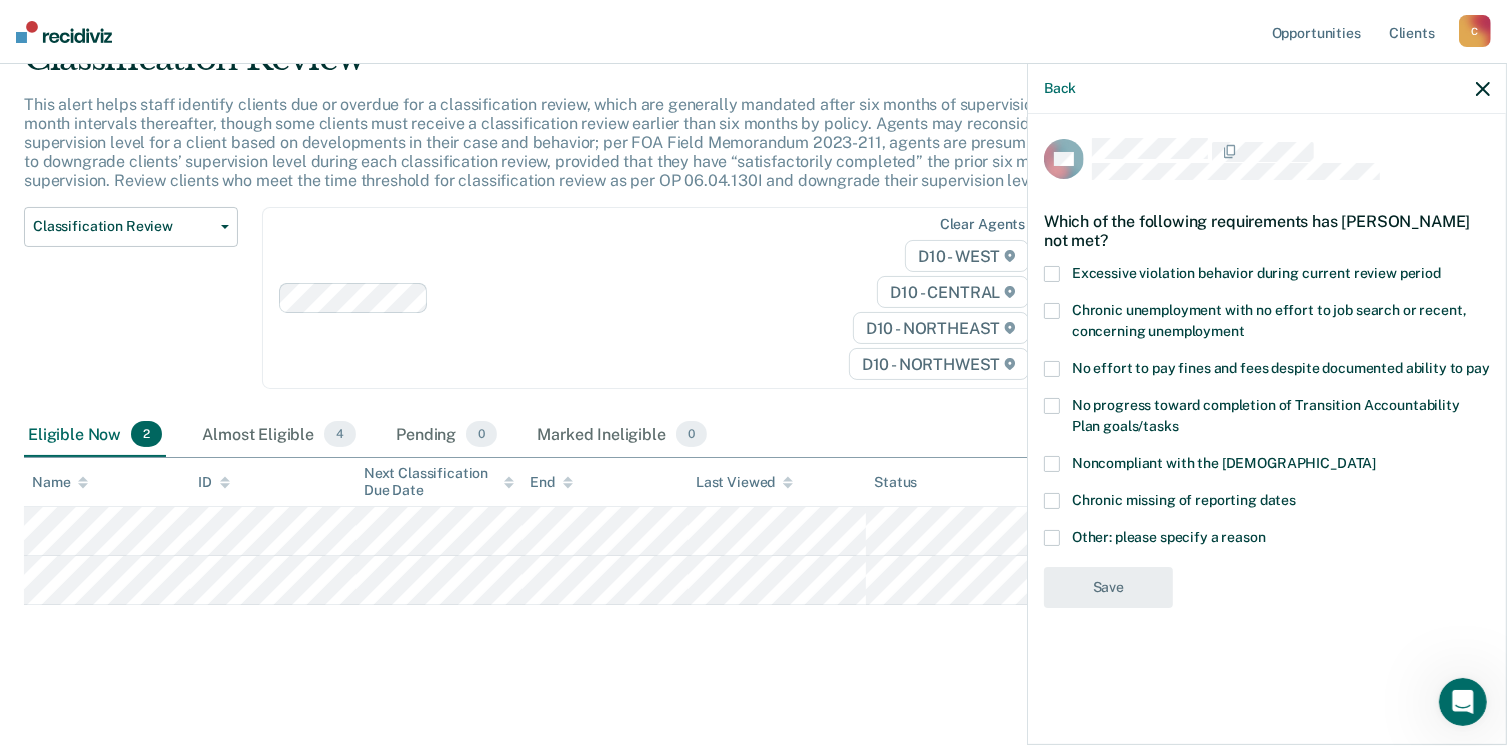 click at bounding box center (1052, 538) 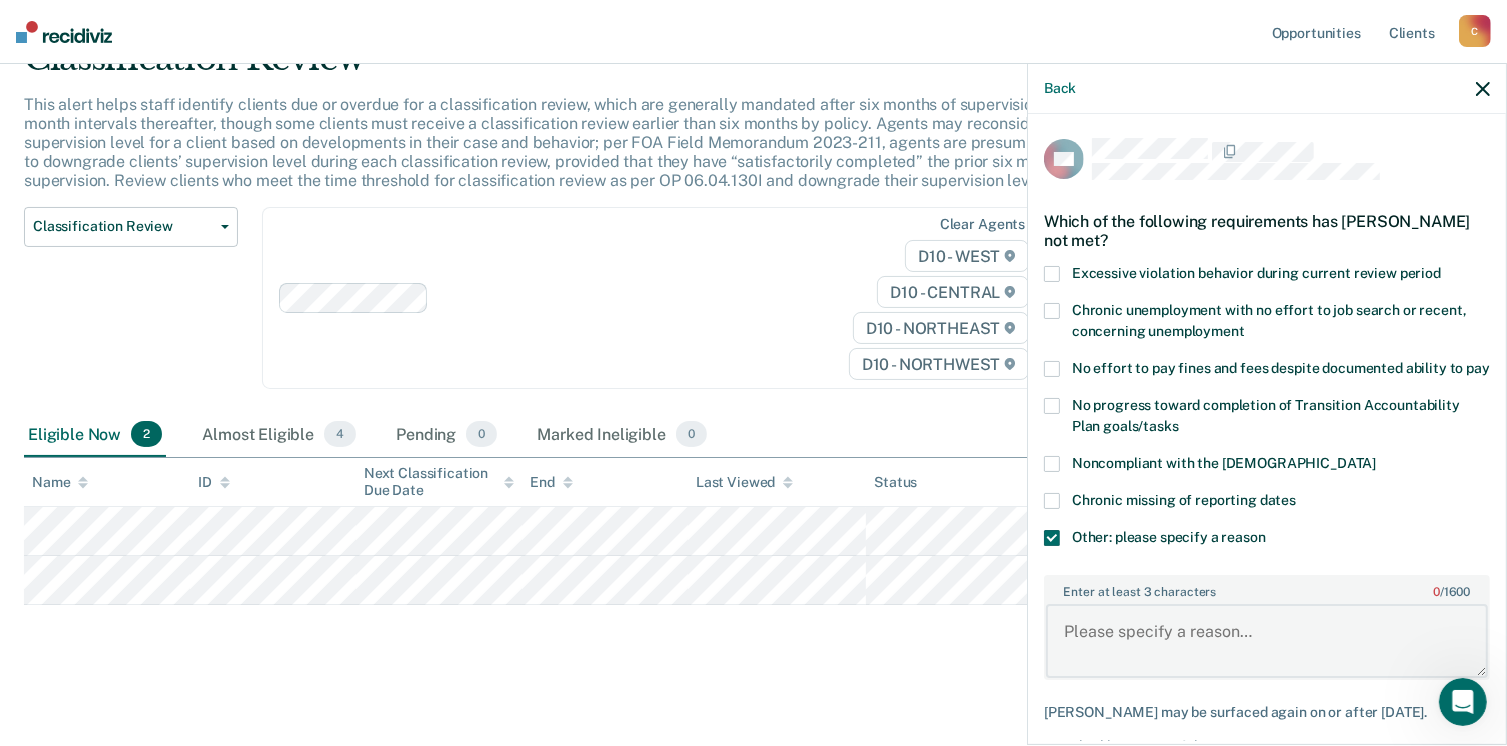 click on "Enter at least 3 characters 0  /  1600" at bounding box center (1267, 641) 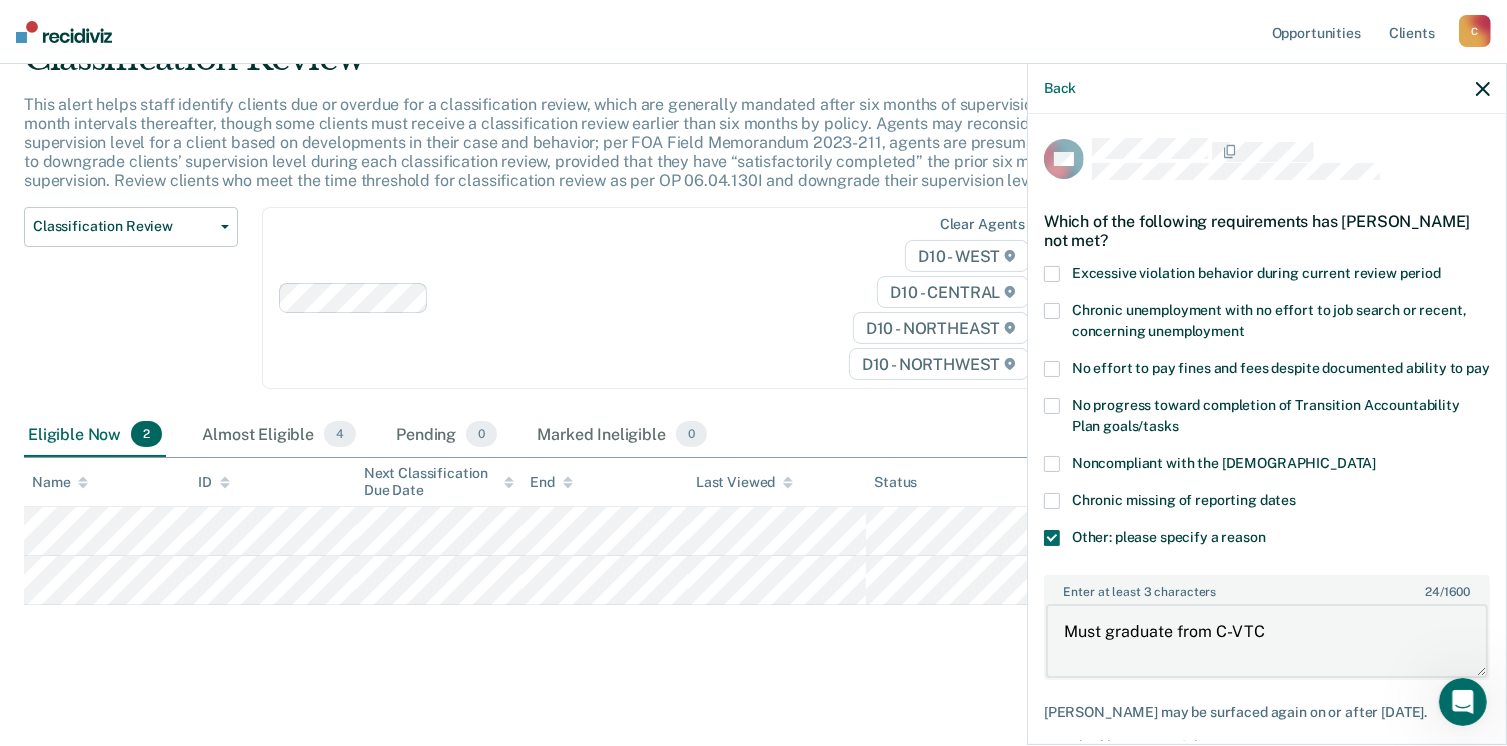 scroll, scrollTop: 123, scrollLeft: 0, axis: vertical 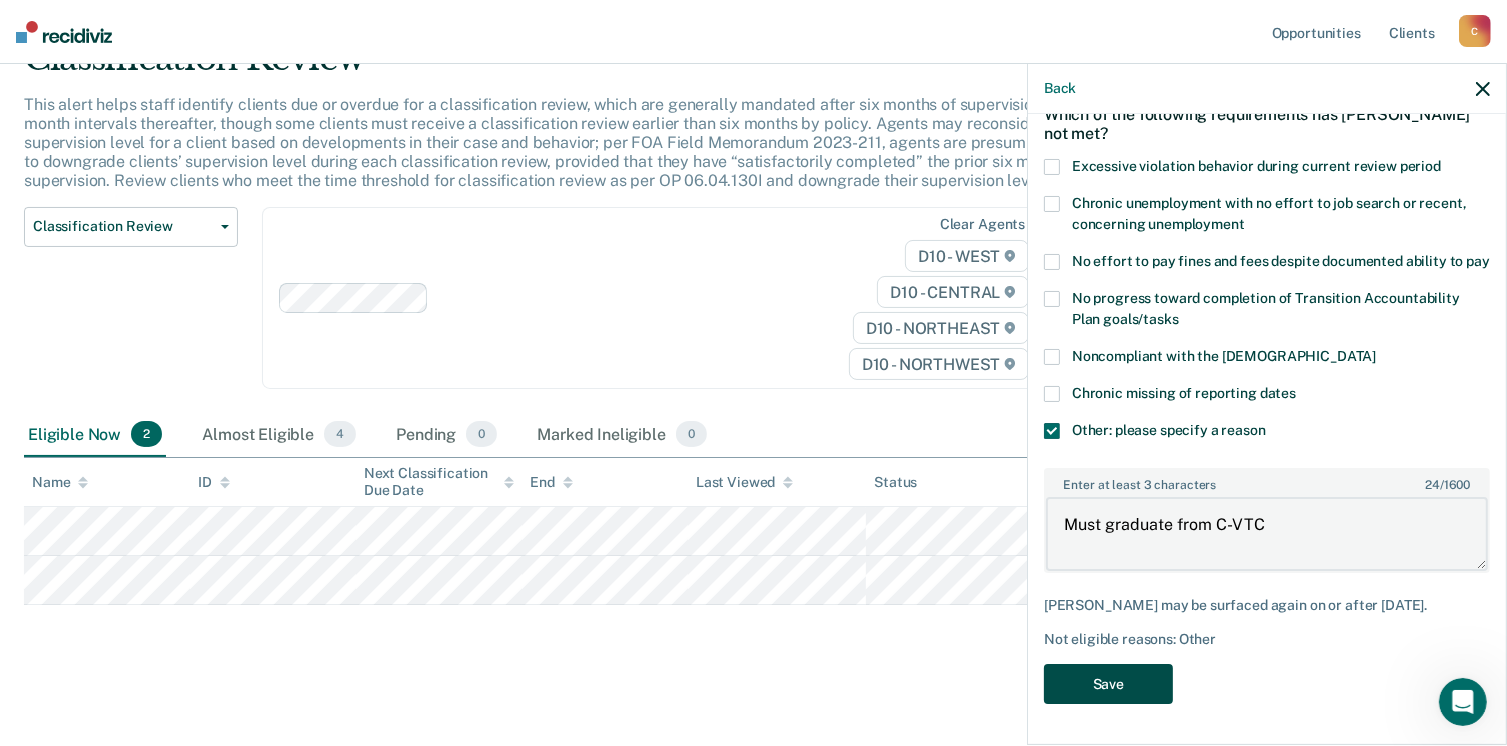 type on "Must graduate from C-VTC" 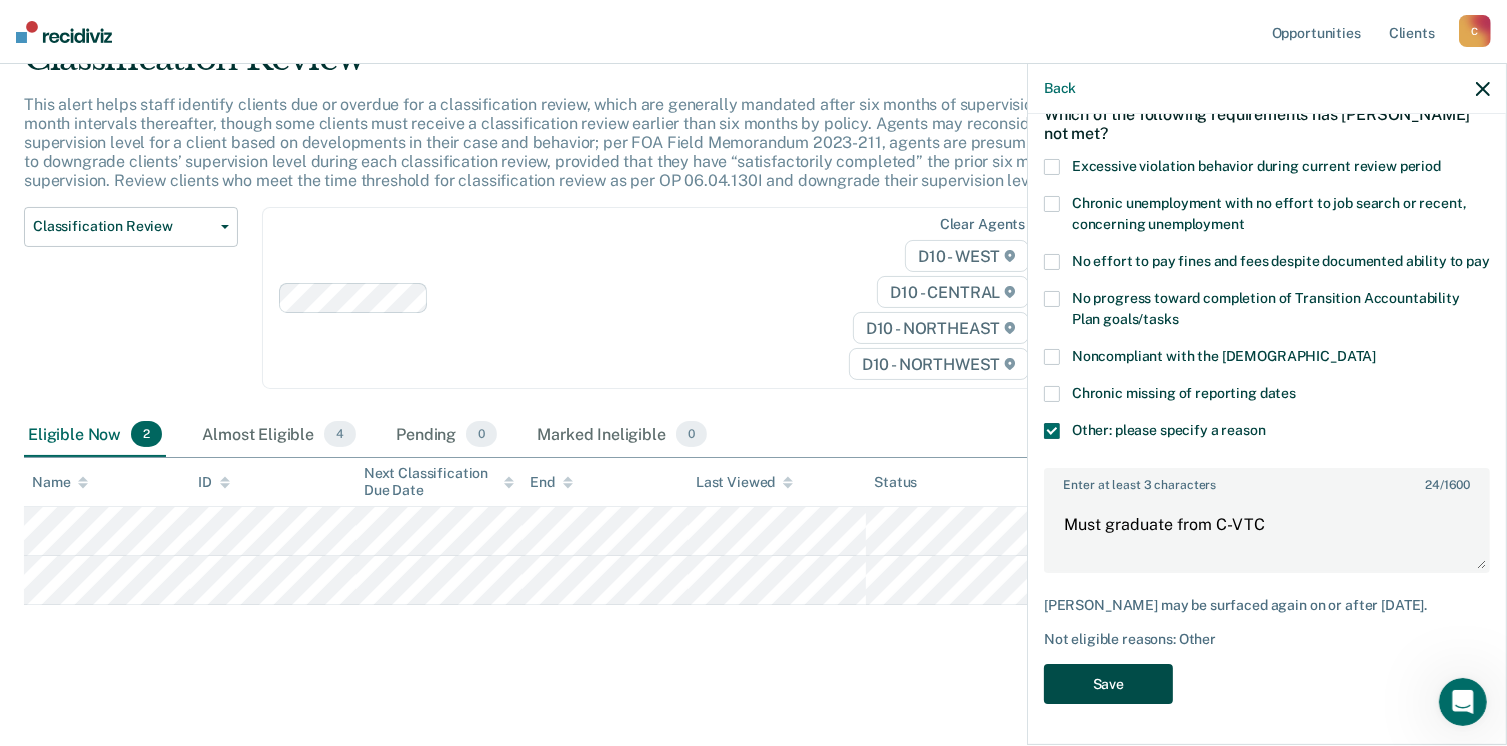click on "Save" at bounding box center [1108, 684] 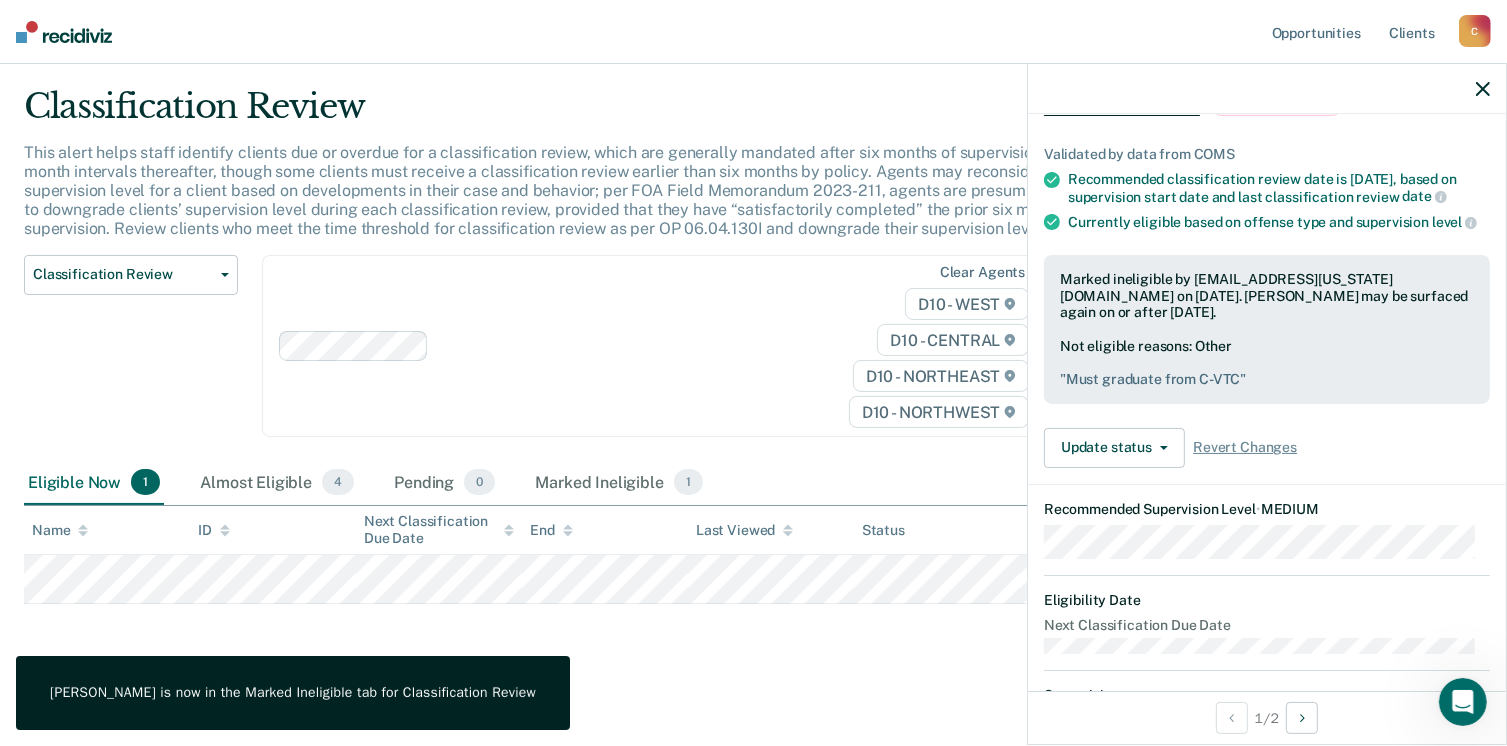 click 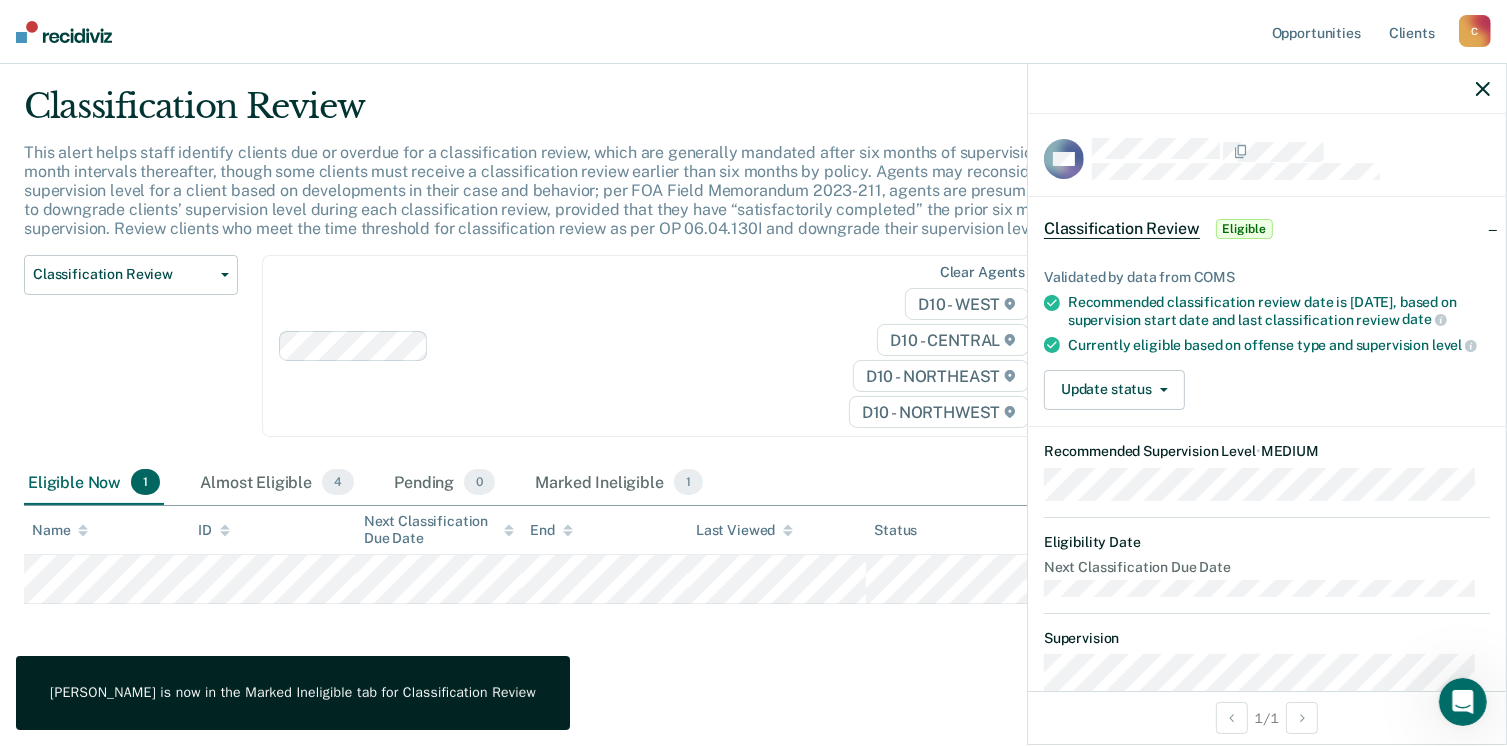 scroll, scrollTop: 50, scrollLeft: 0, axis: vertical 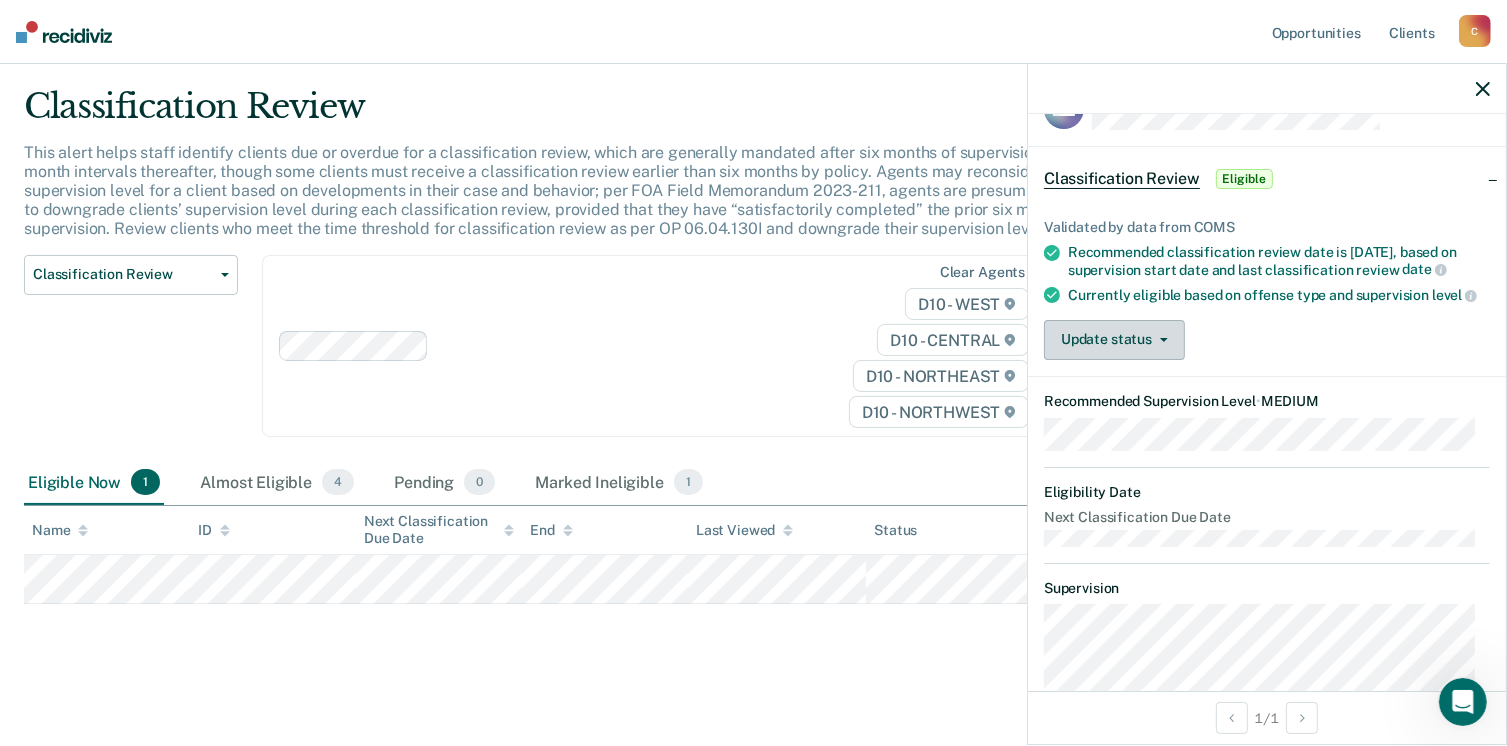click on "Update status" at bounding box center [1114, 340] 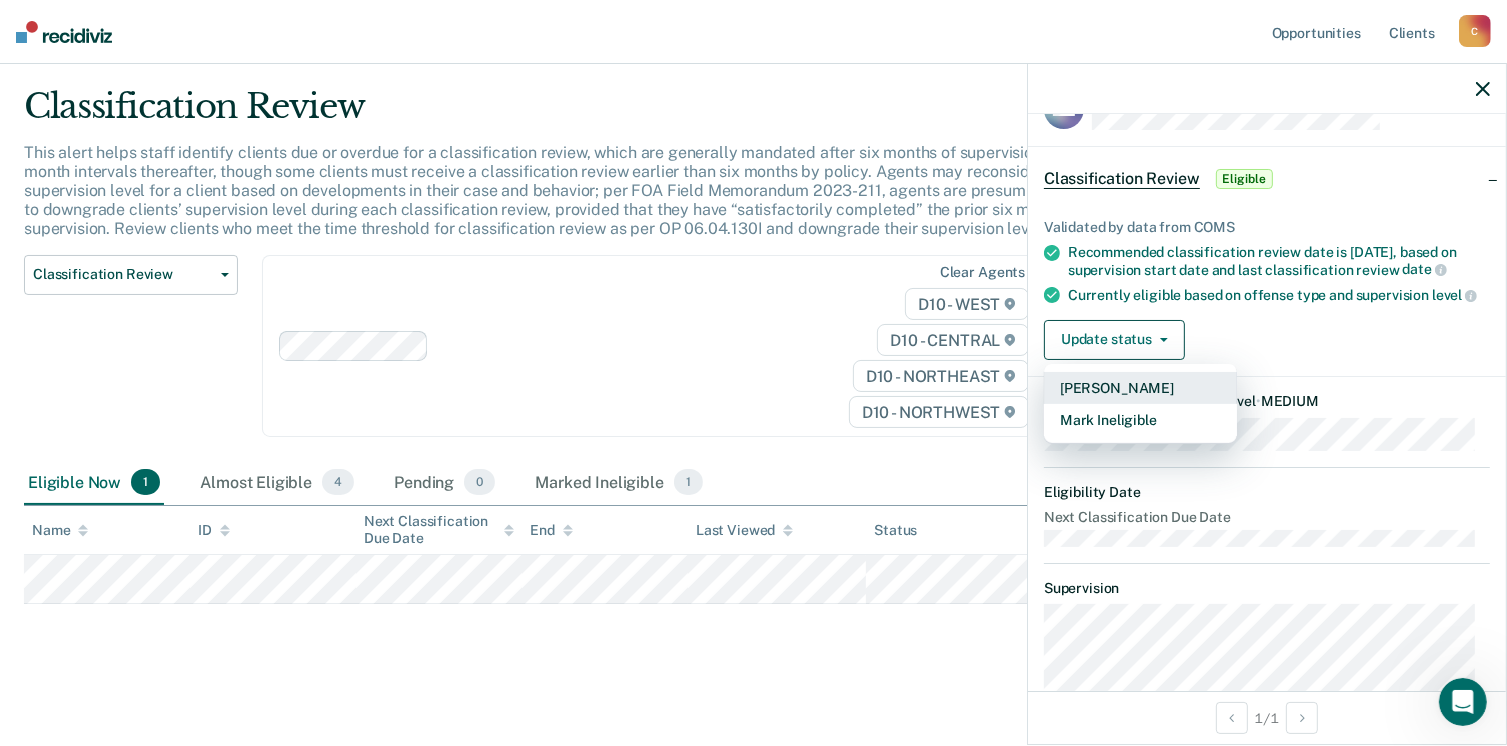 click on "[PERSON_NAME]" at bounding box center [1140, 388] 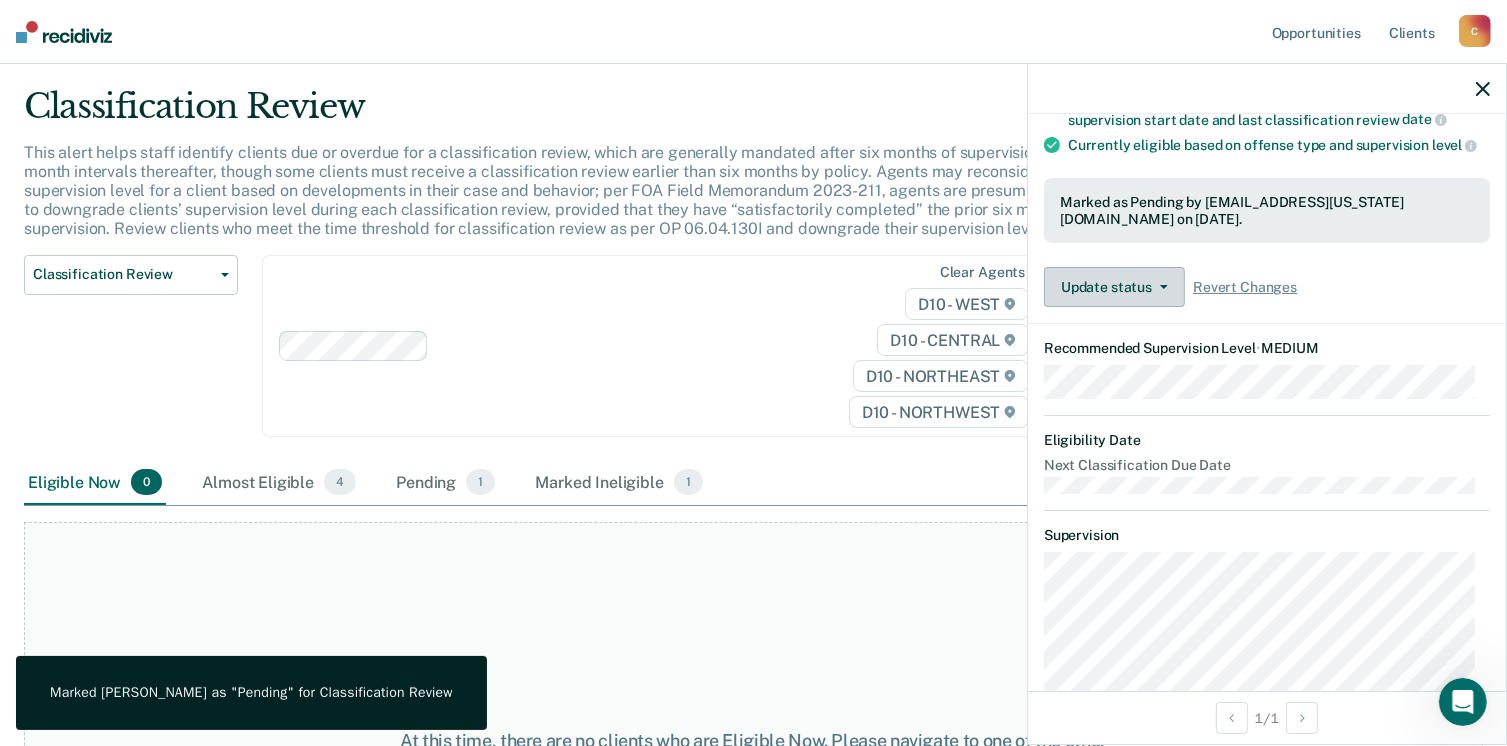 scroll, scrollTop: 456, scrollLeft: 0, axis: vertical 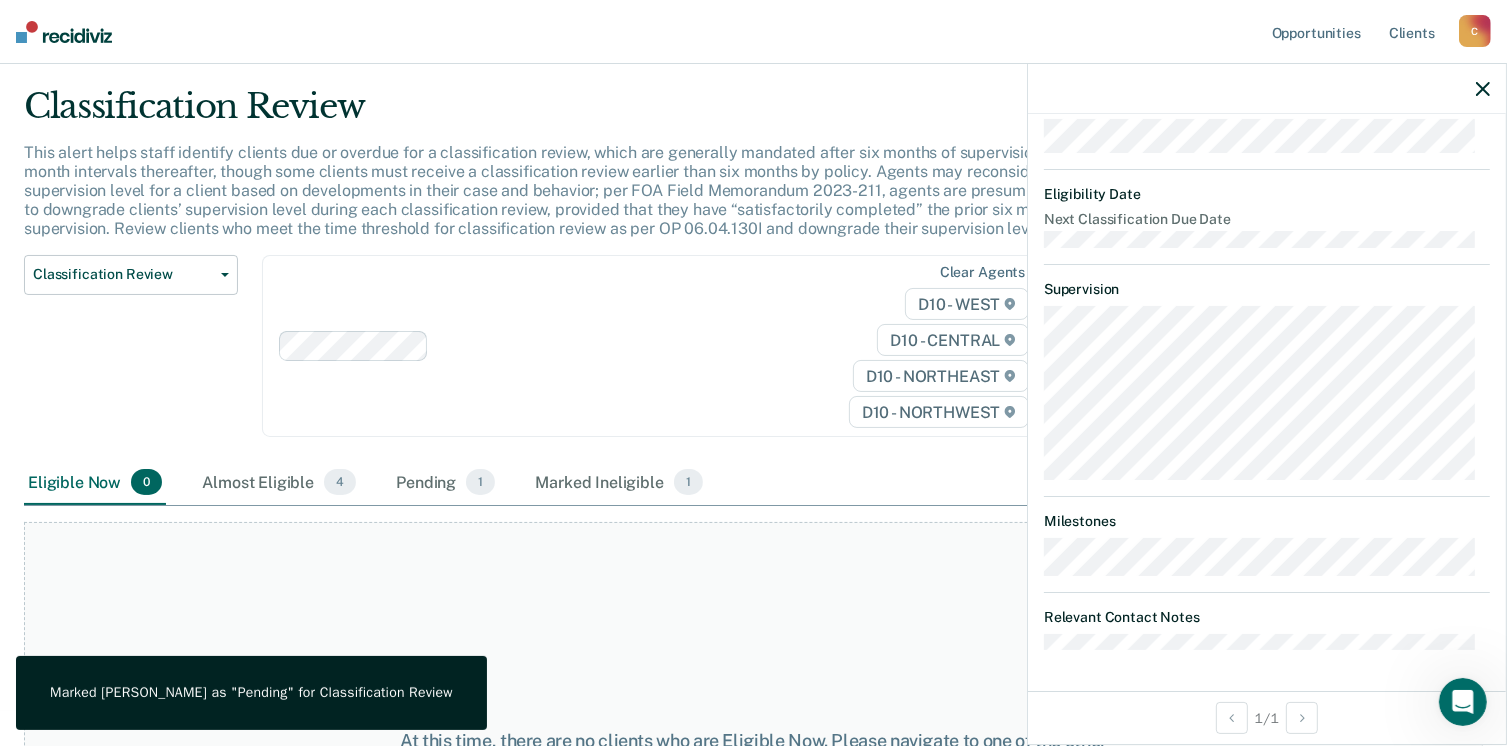 click 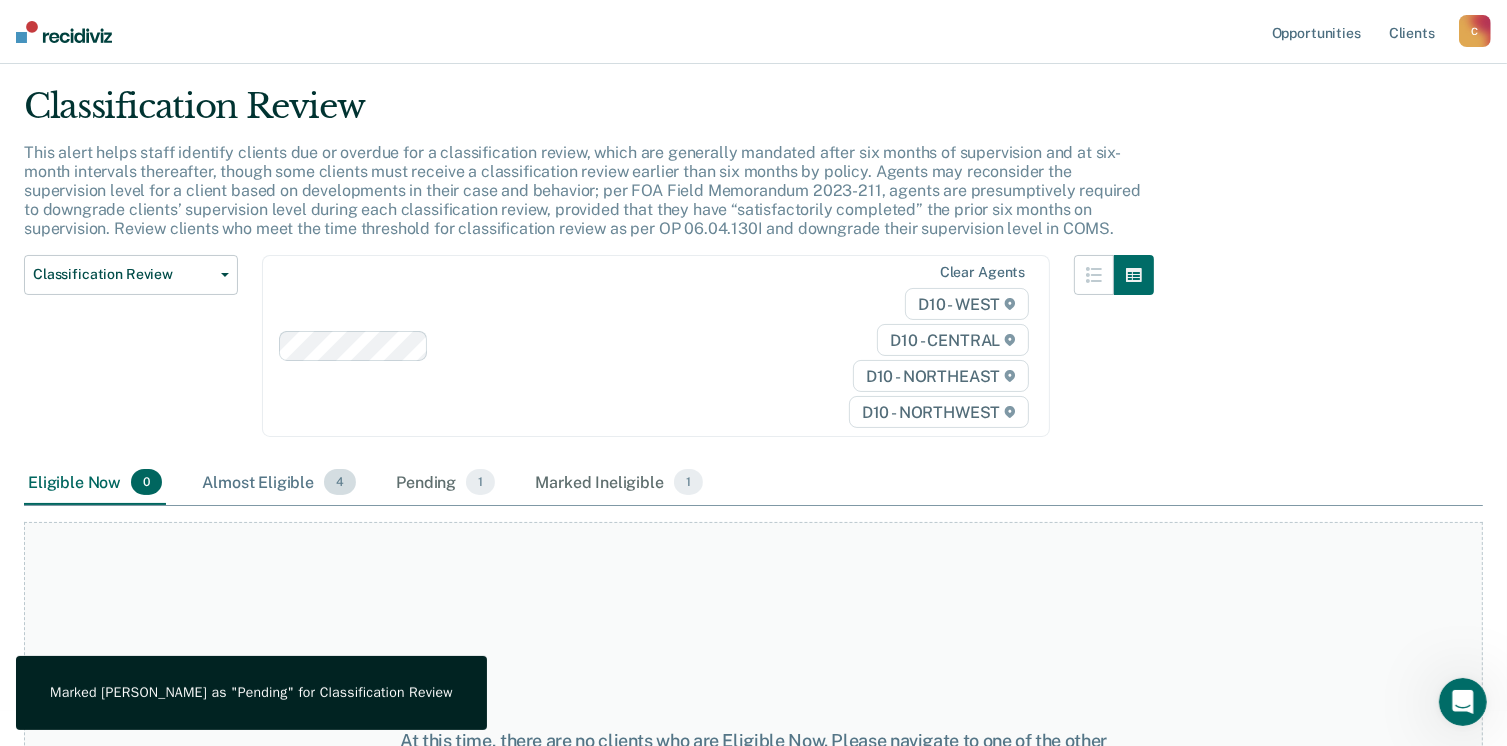 click on "Almost Eligible 4" at bounding box center (279, 483) 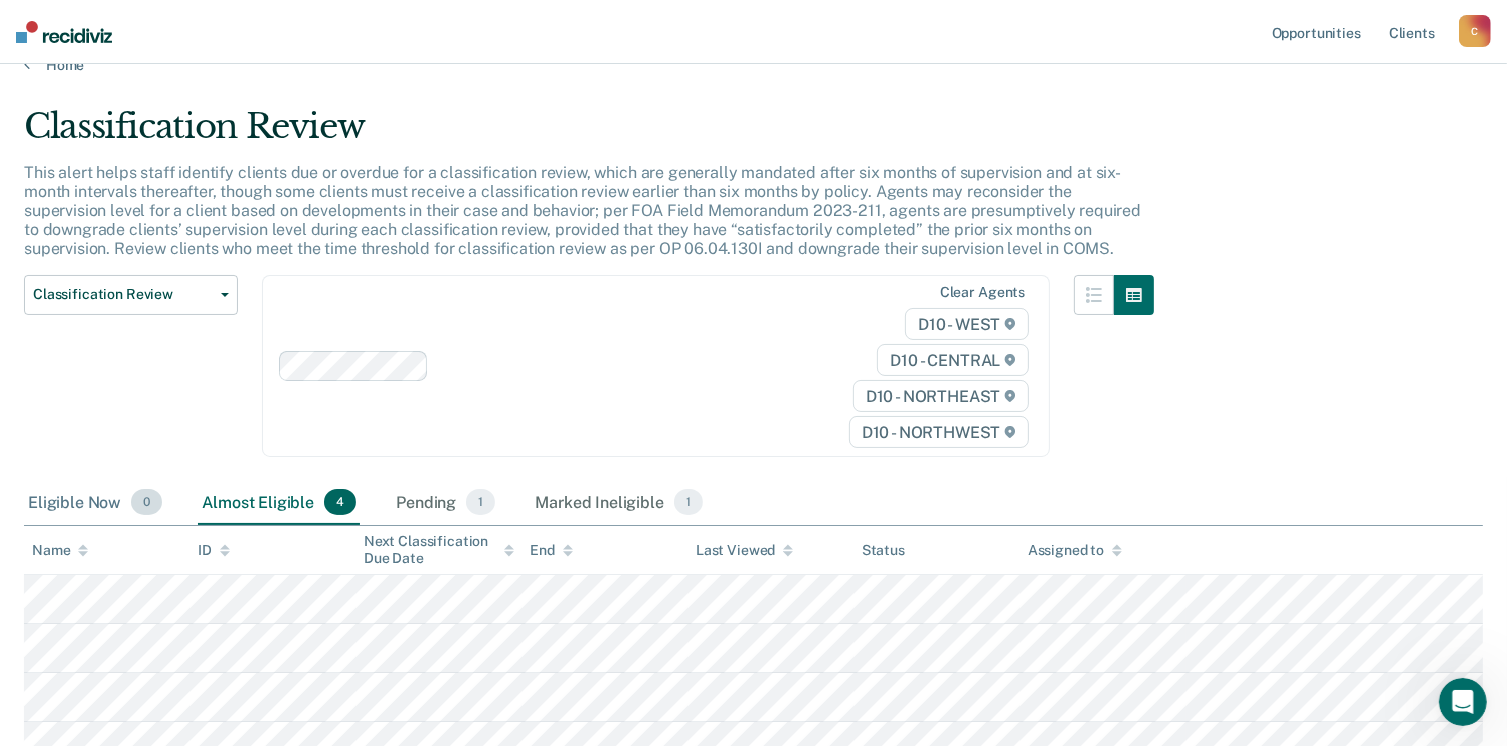 scroll, scrollTop: 18, scrollLeft: 0, axis: vertical 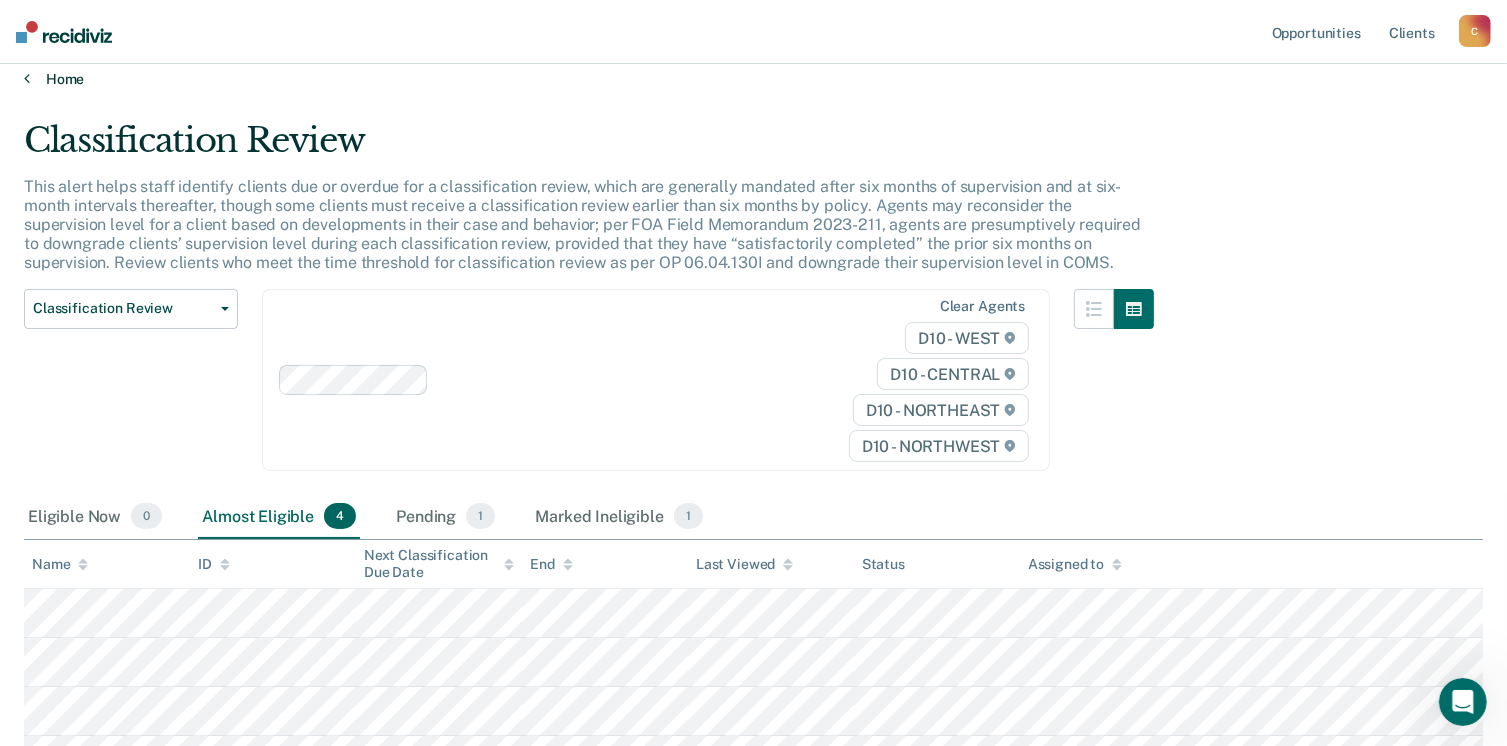 click on "Home" at bounding box center [753, 79] 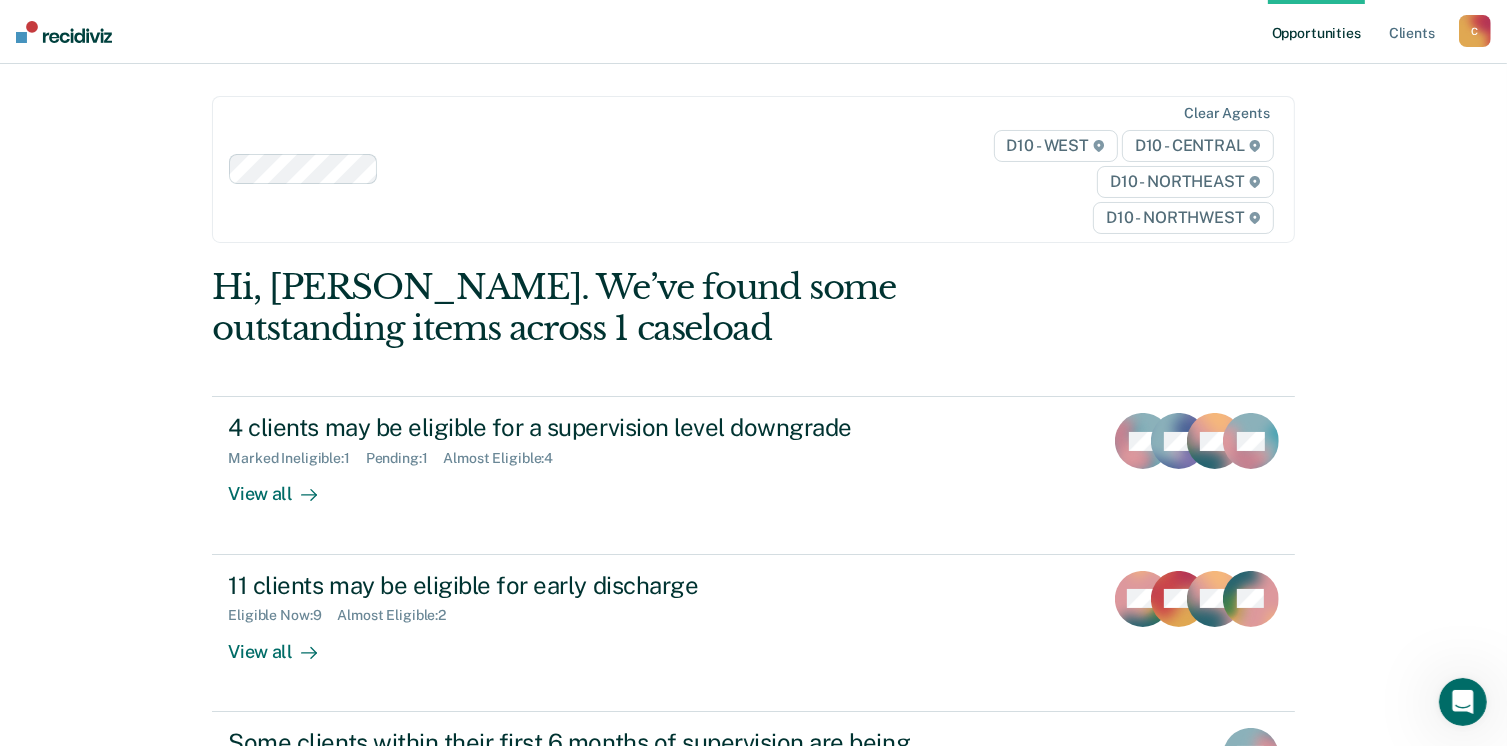 scroll, scrollTop: 228, scrollLeft: 0, axis: vertical 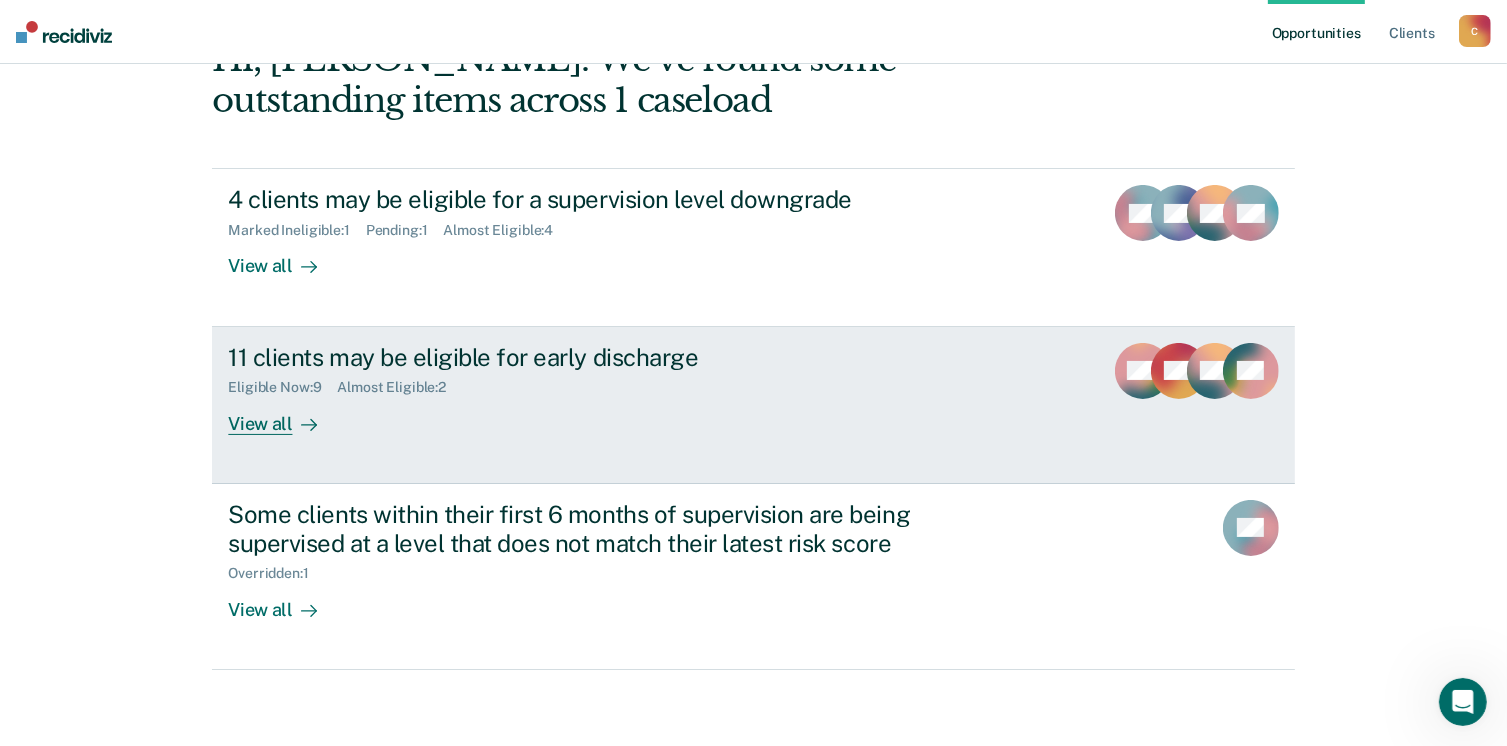click on "View all" at bounding box center (284, 415) 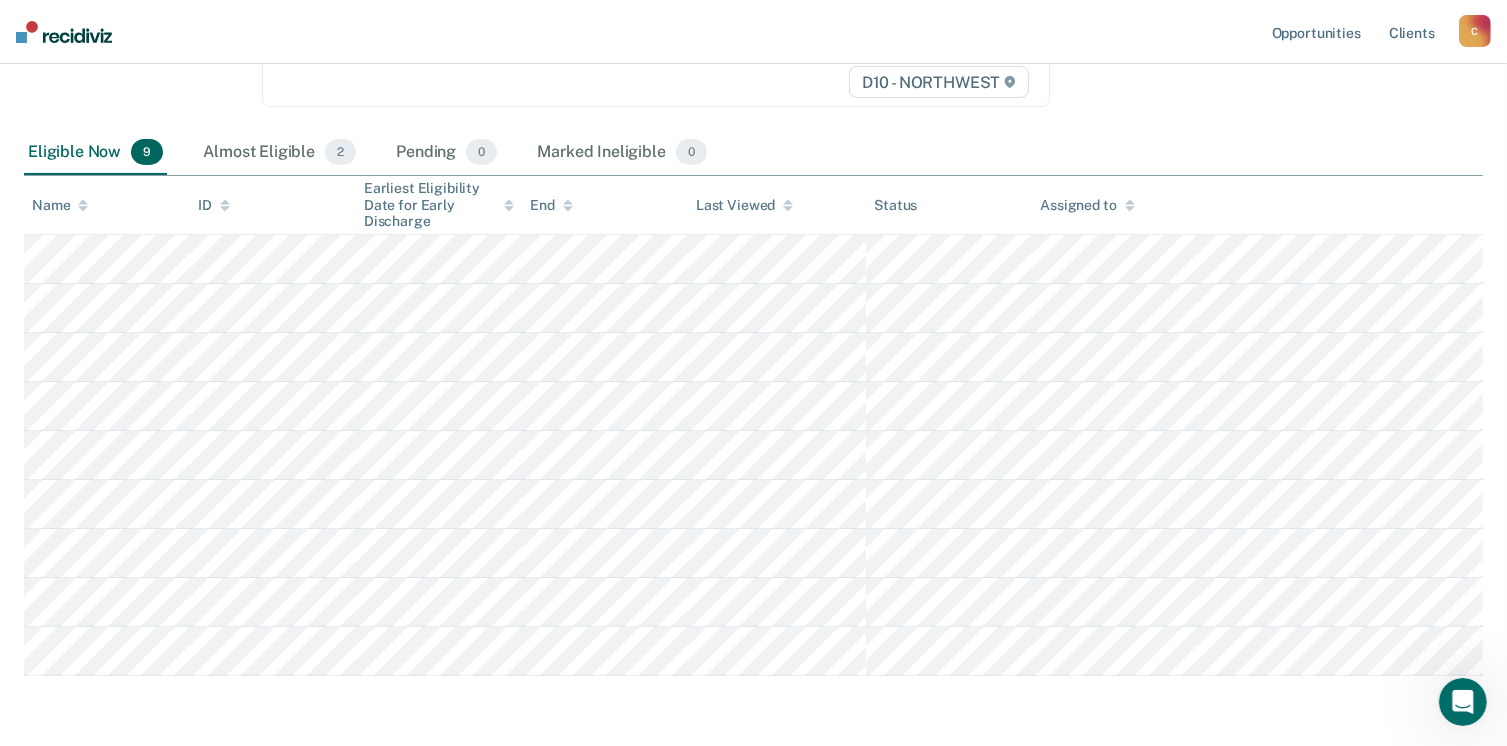 scroll, scrollTop: 362, scrollLeft: 0, axis: vertical 